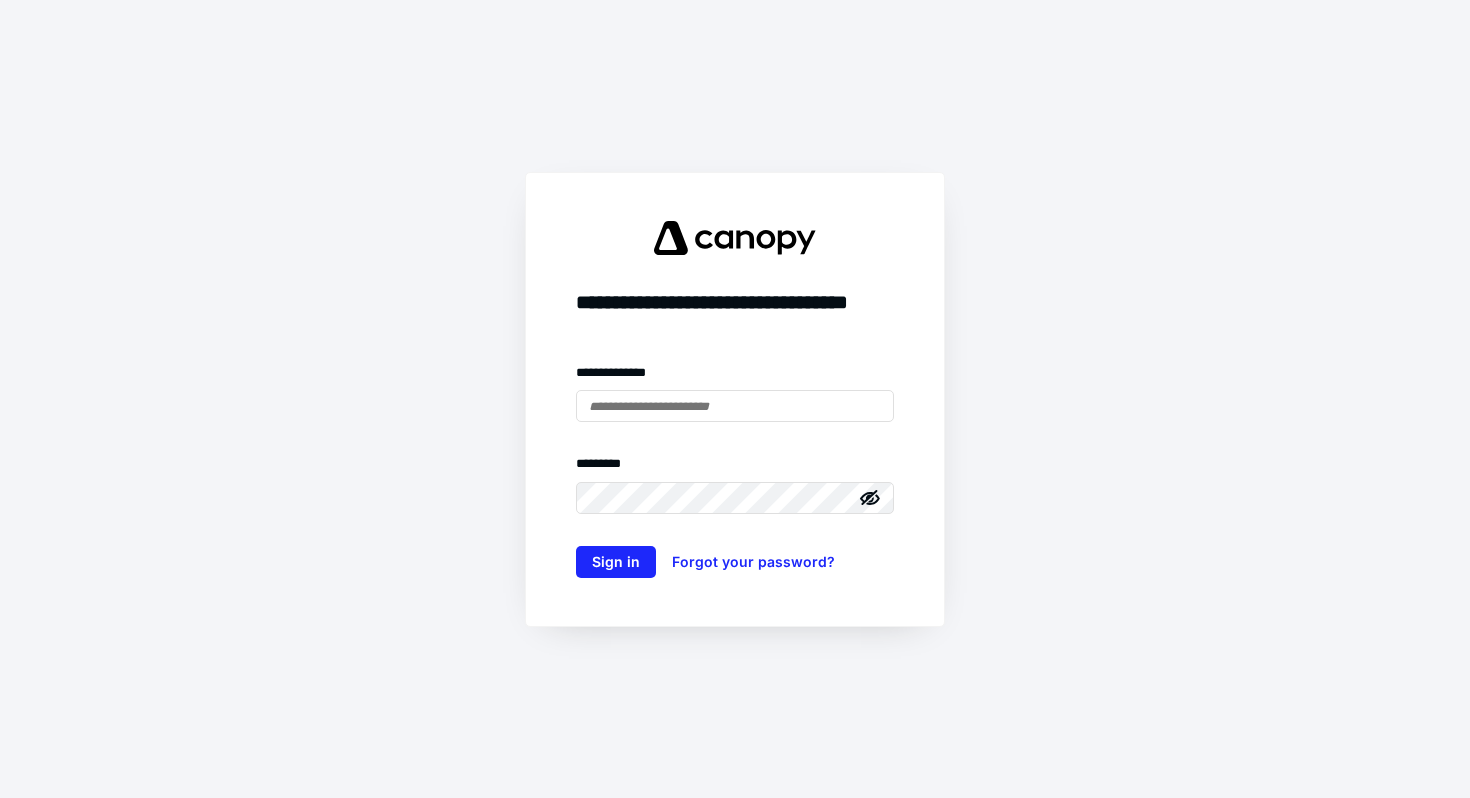 scroll, scrollTop: 0, scrollLeft: 0, axis: both 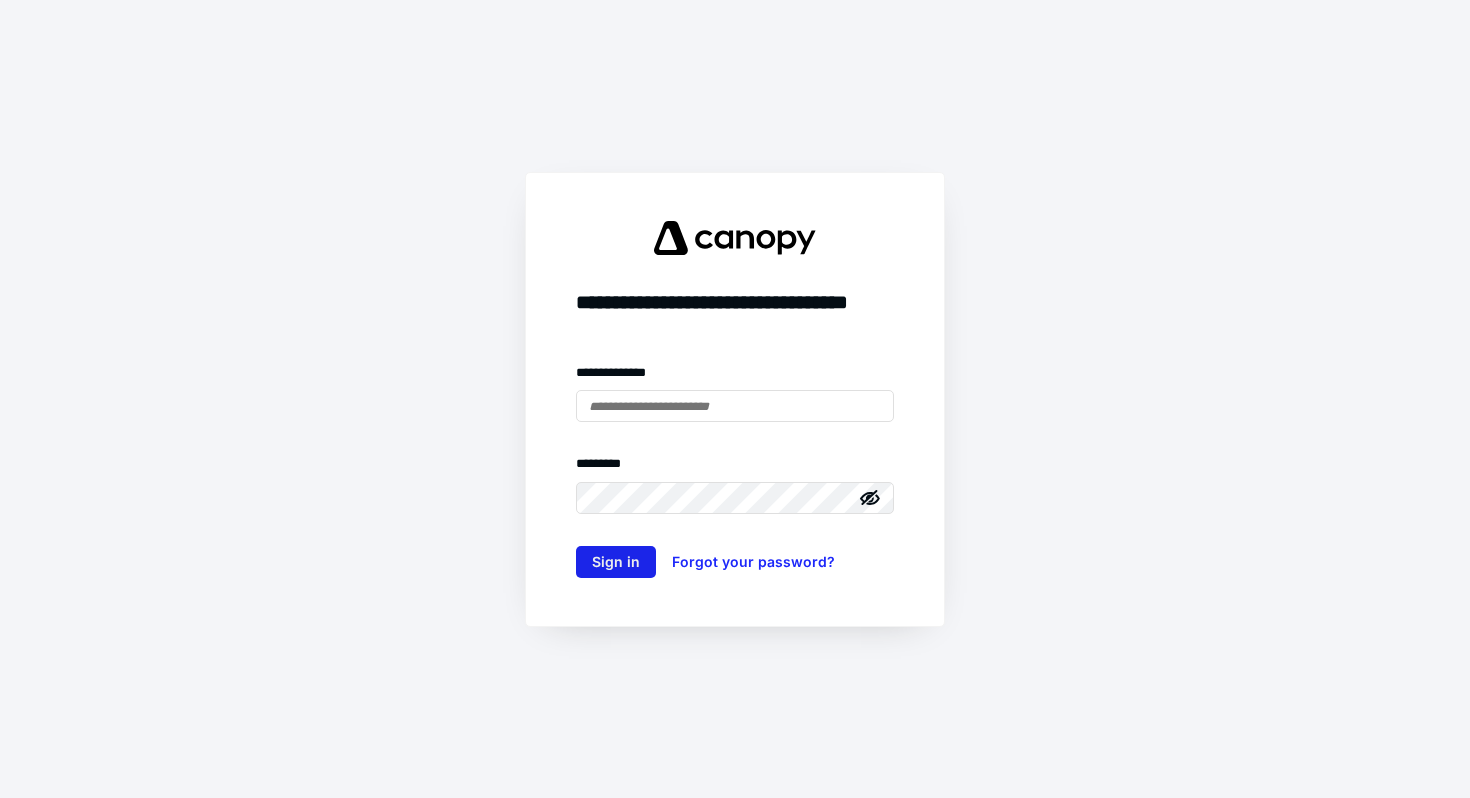 type on "**********" 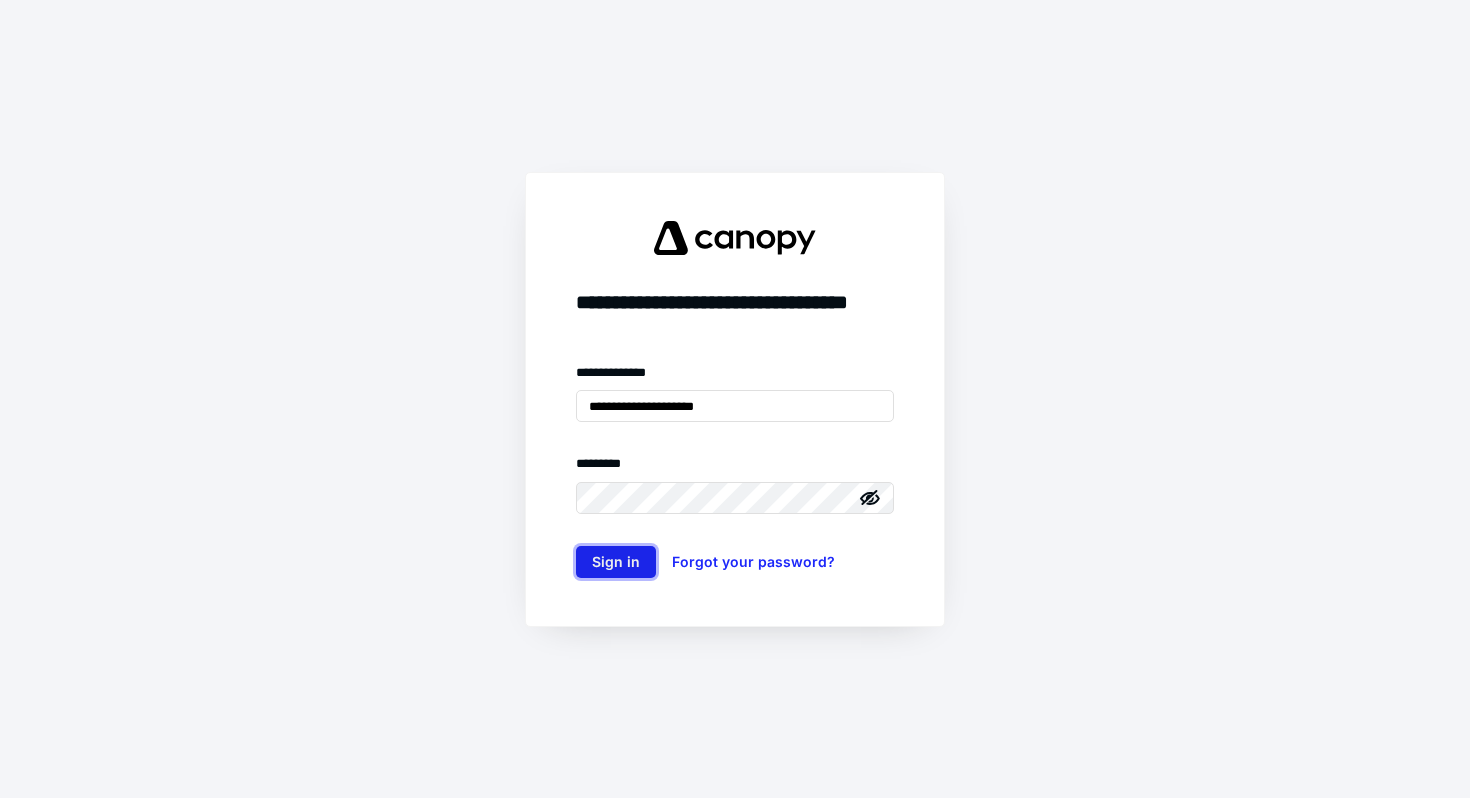 click on "Sign in" at bounding box center (616, 562) 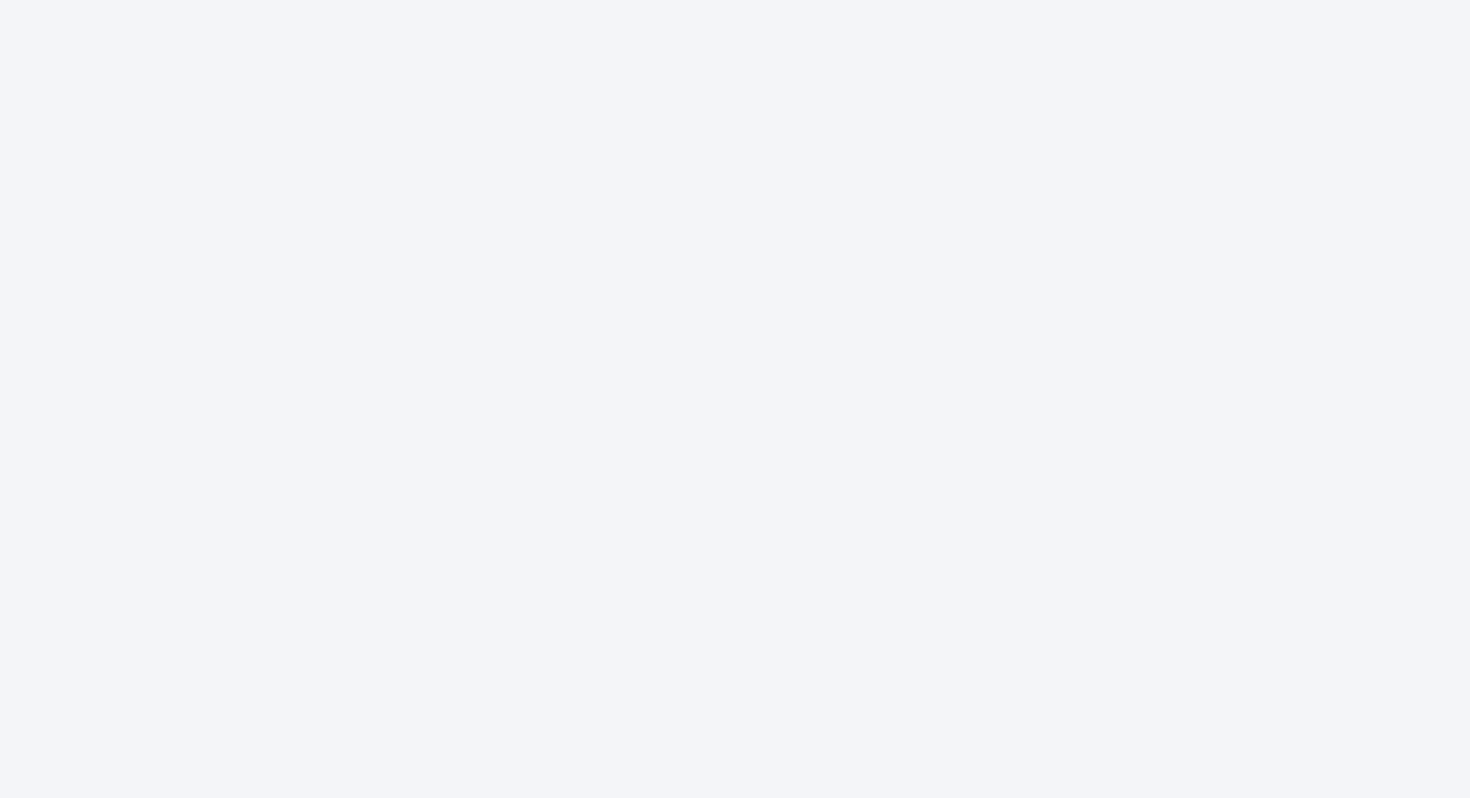 scroll, scrollTop: 0, scrollLeft: 0, axis: both 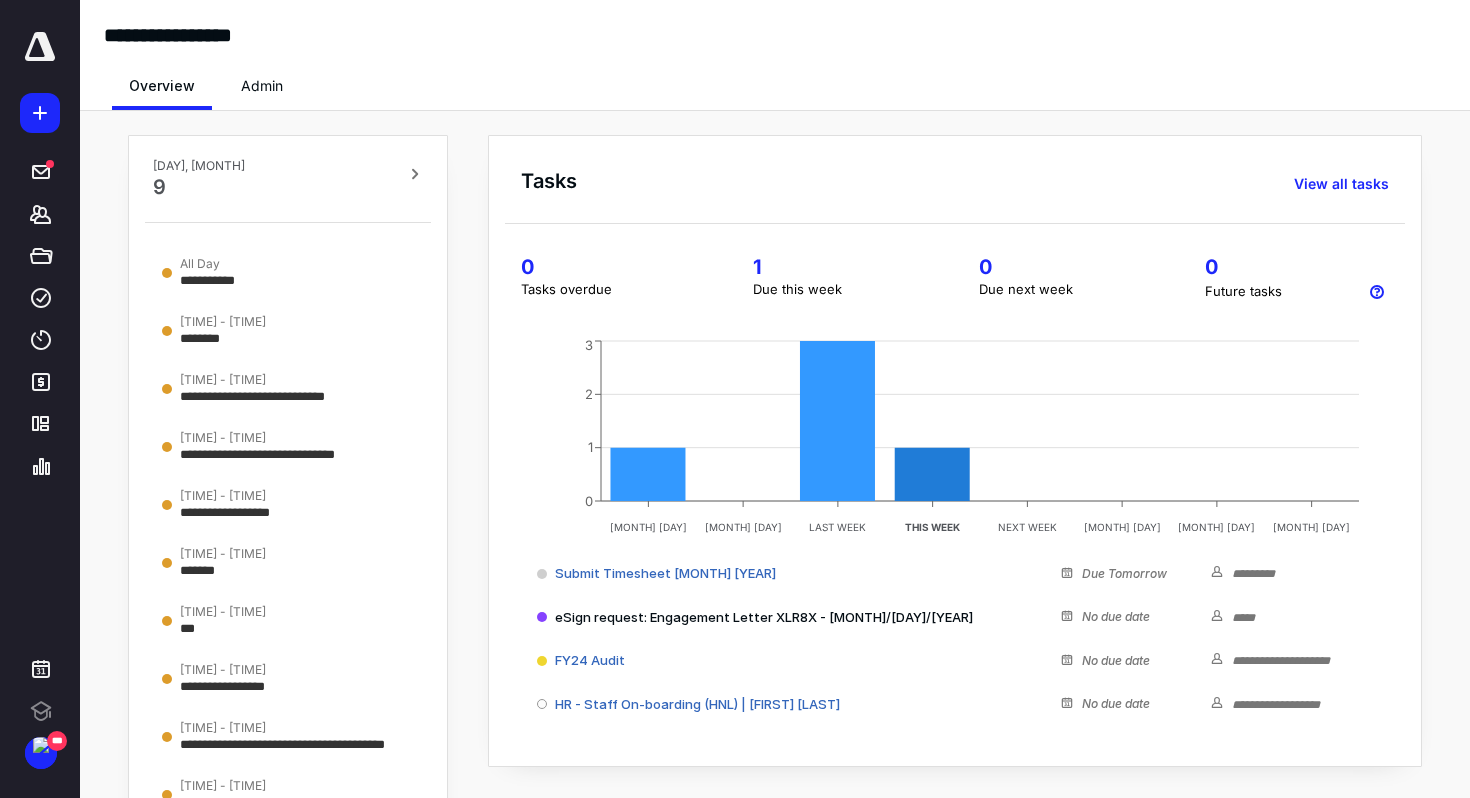 click on "**********" at bounding box center (775, 490) 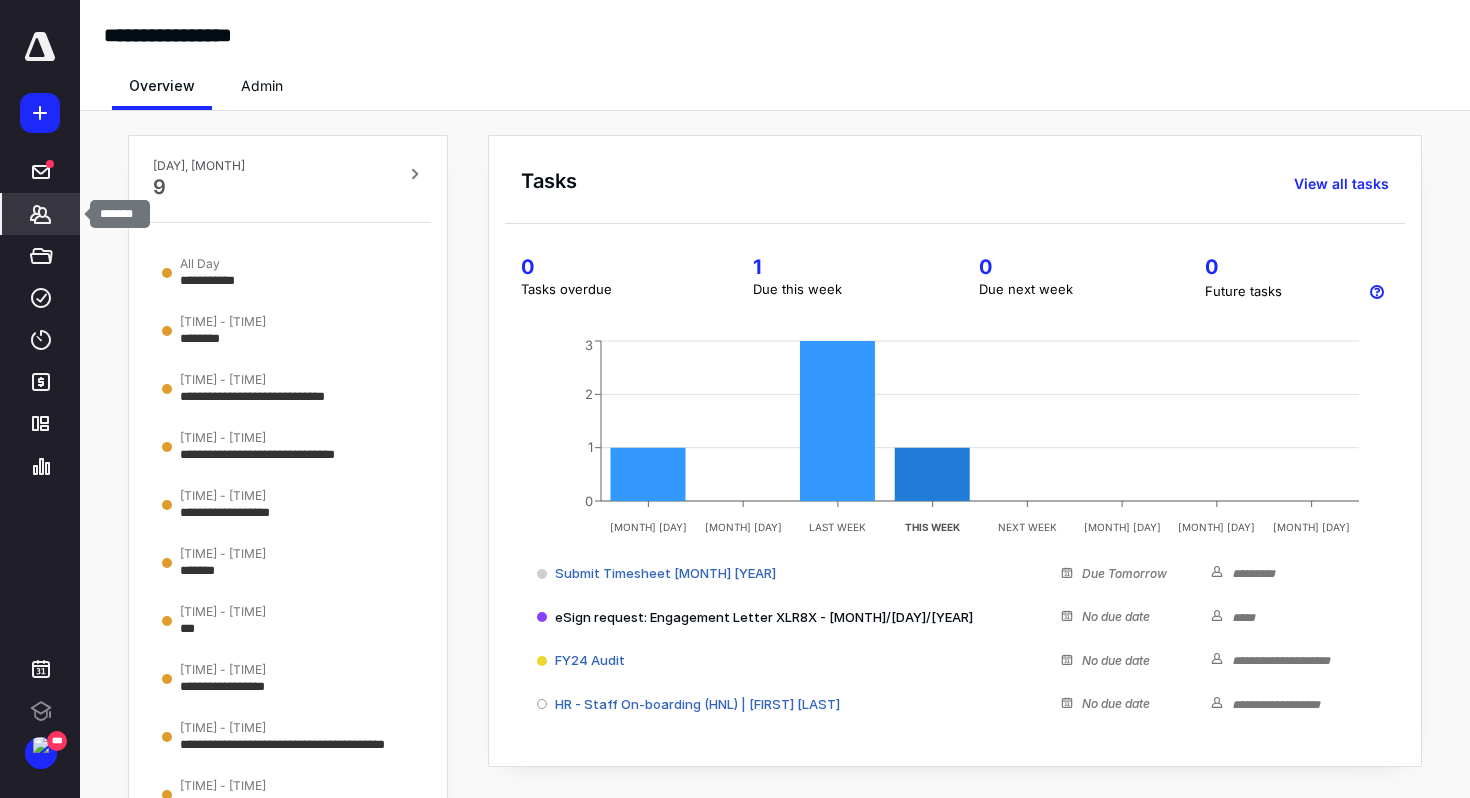 click at bounding box center [40, 214] 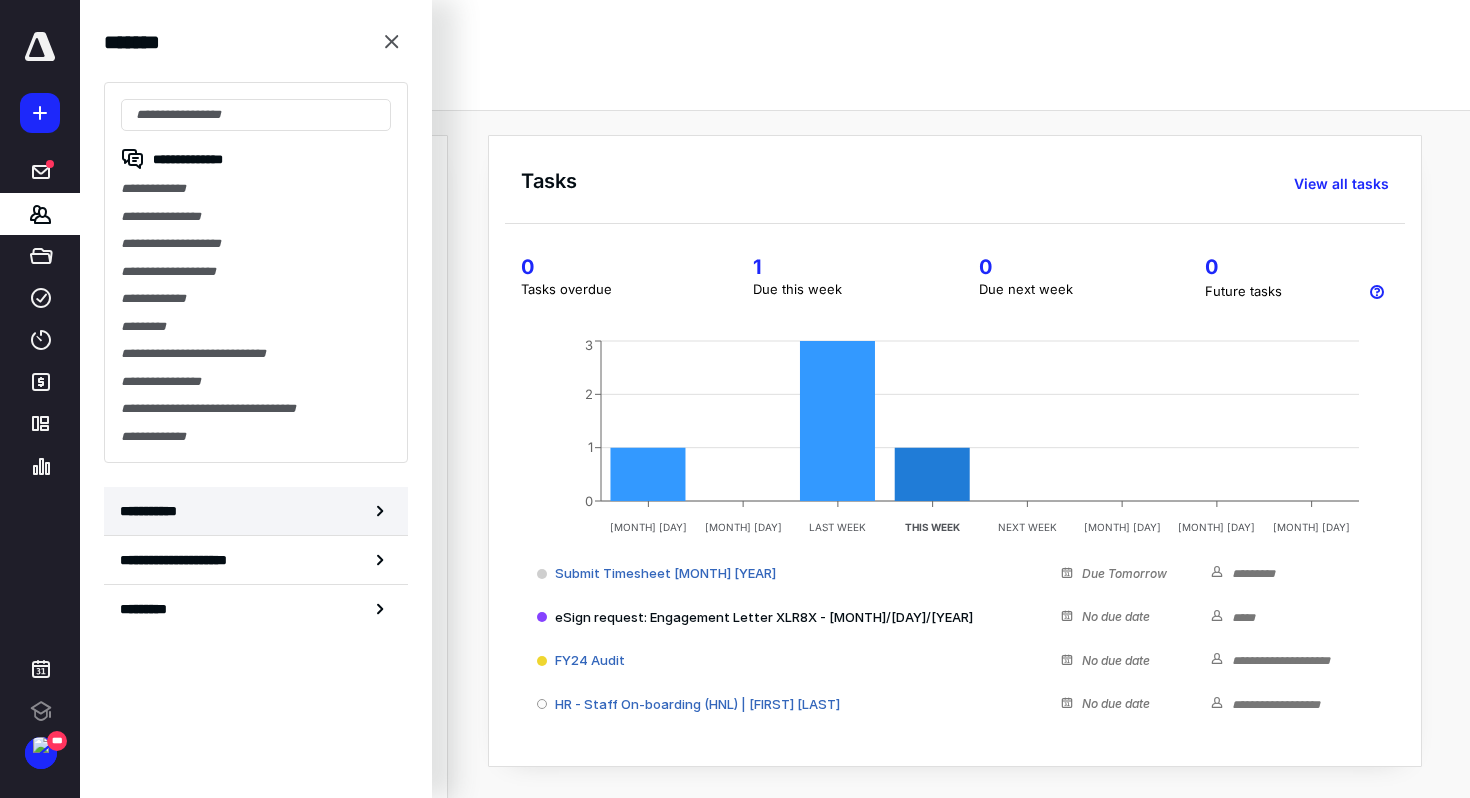 click on "**********" at bounding box center [256, 511] 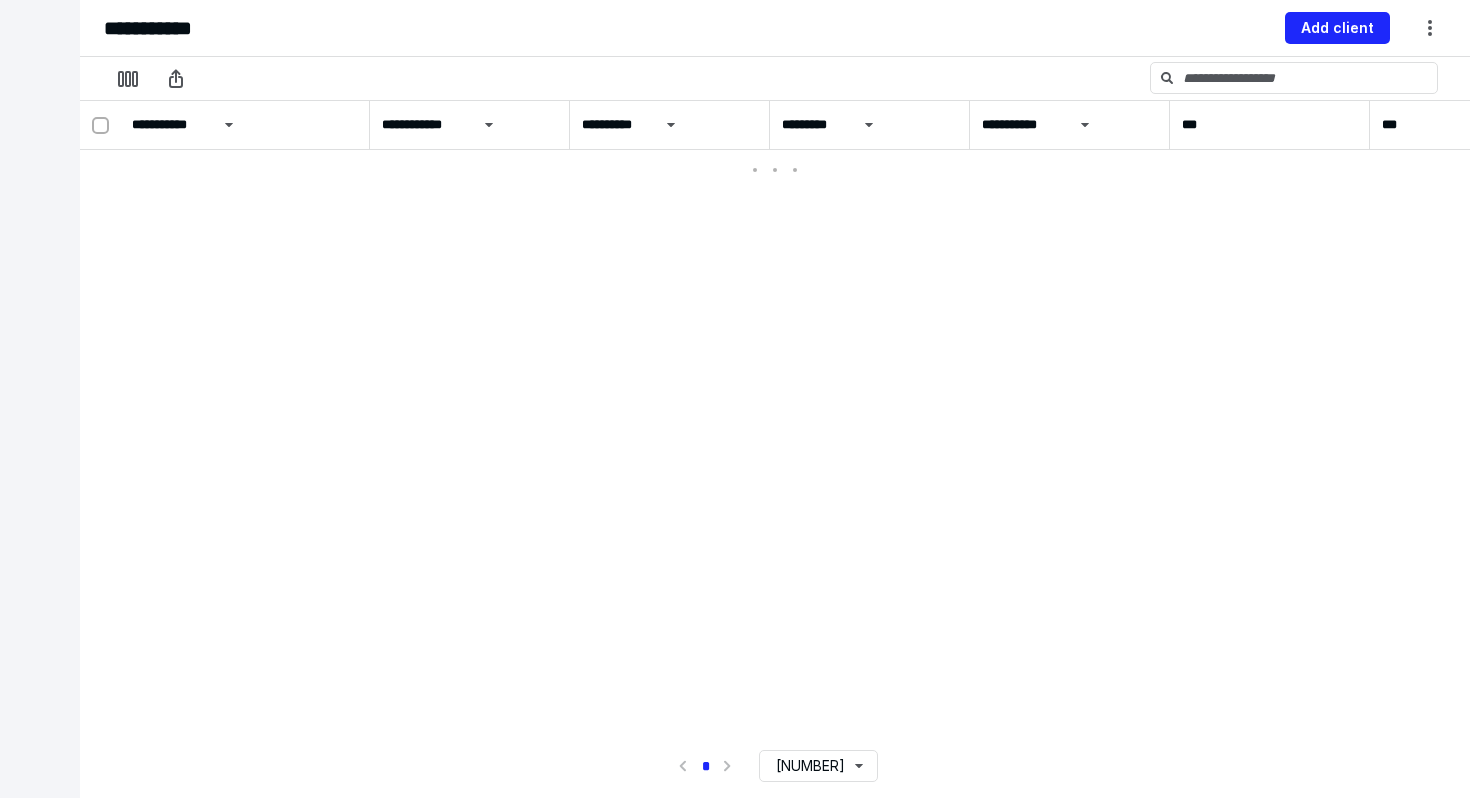 scroll, scrollTop: 0, scrollLeft: 0, axis: both 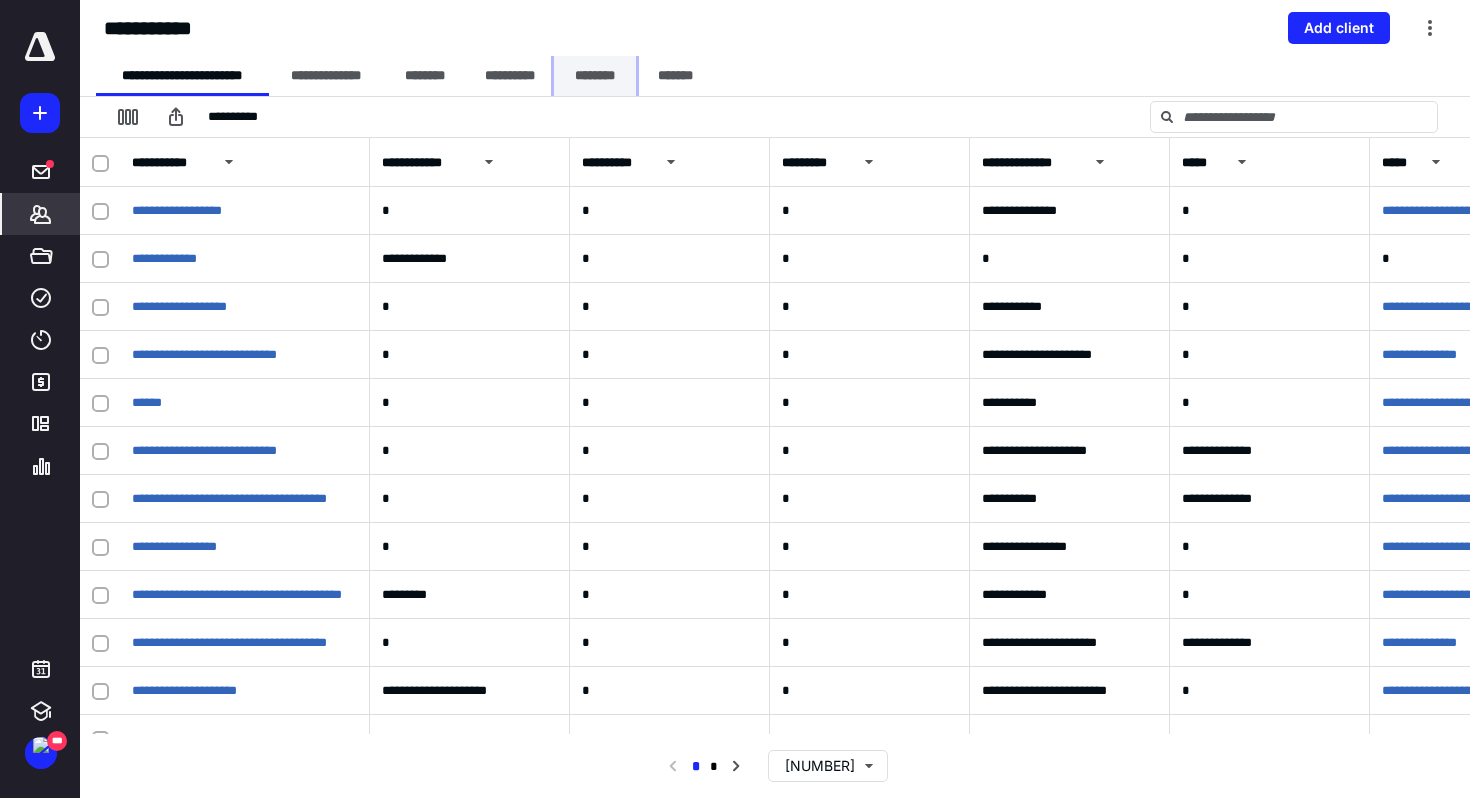 click on "********" at bounding box center [595, 76] 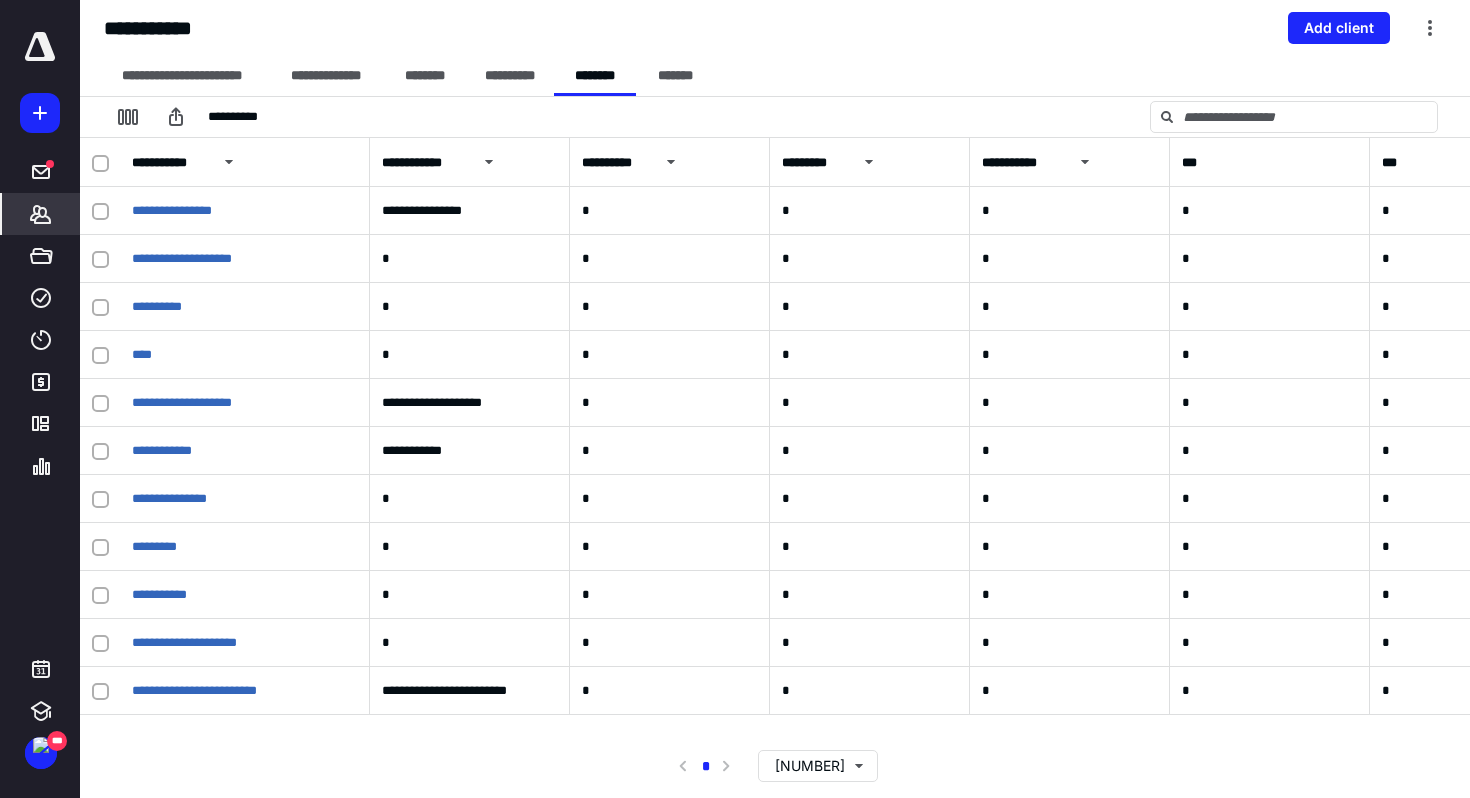 click on "**********" at bounding box center (775, 28) 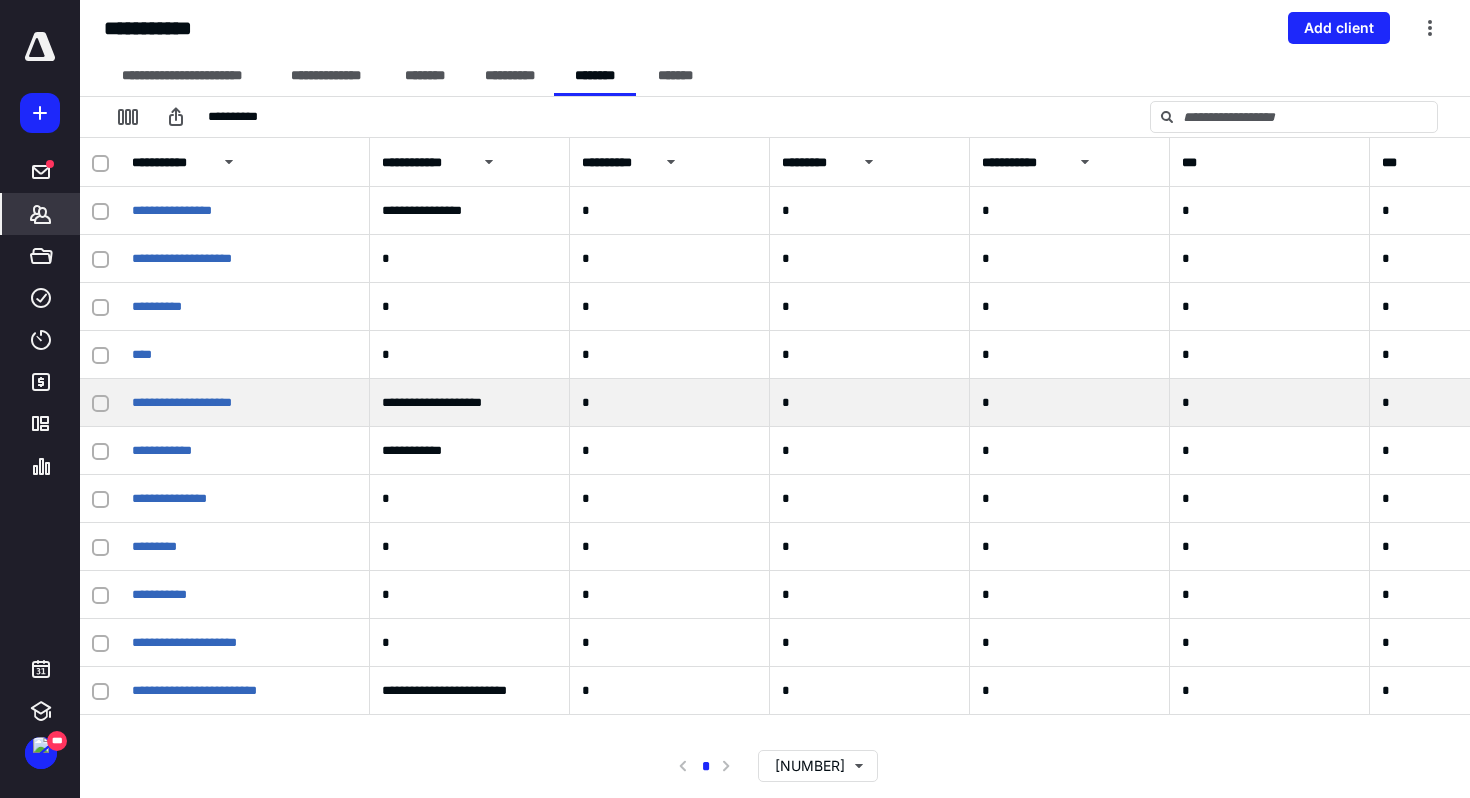 click on "**********" at bounding box center [245, 211] 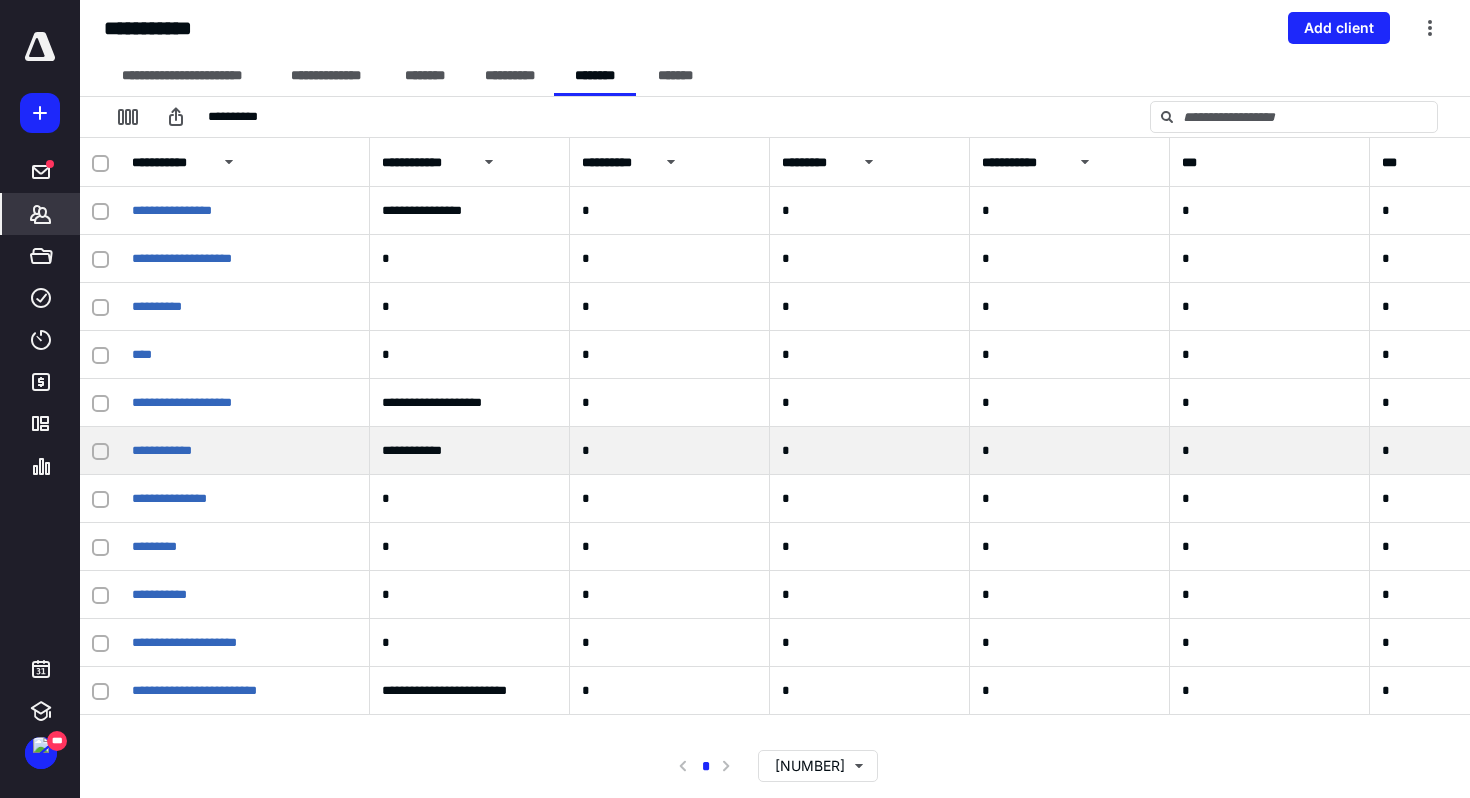 click on "**********" at bounding box center [245, 211] 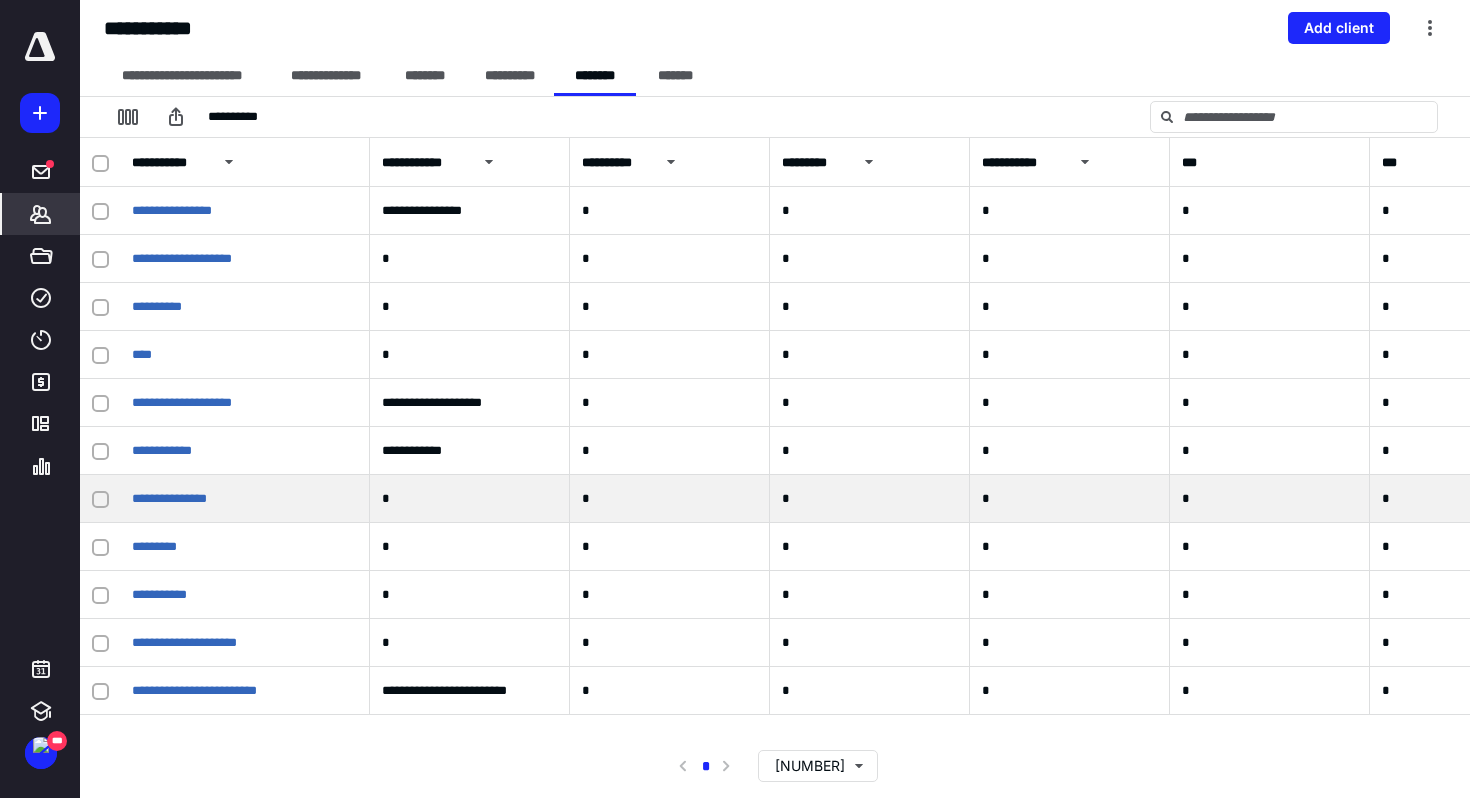 click on "**********" at bounding box center (245, 211) 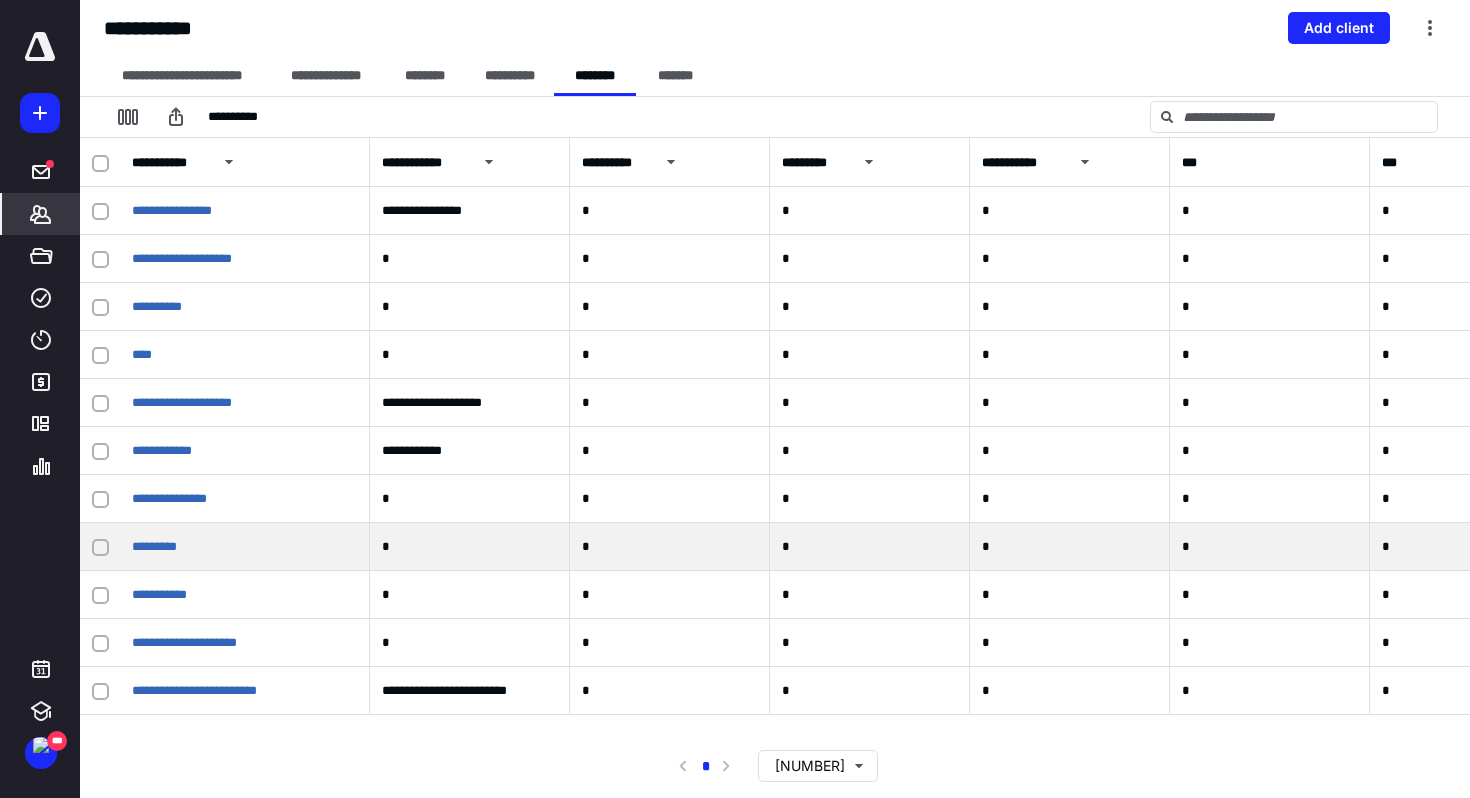 click on "*********" at bounding box center [245, 211] 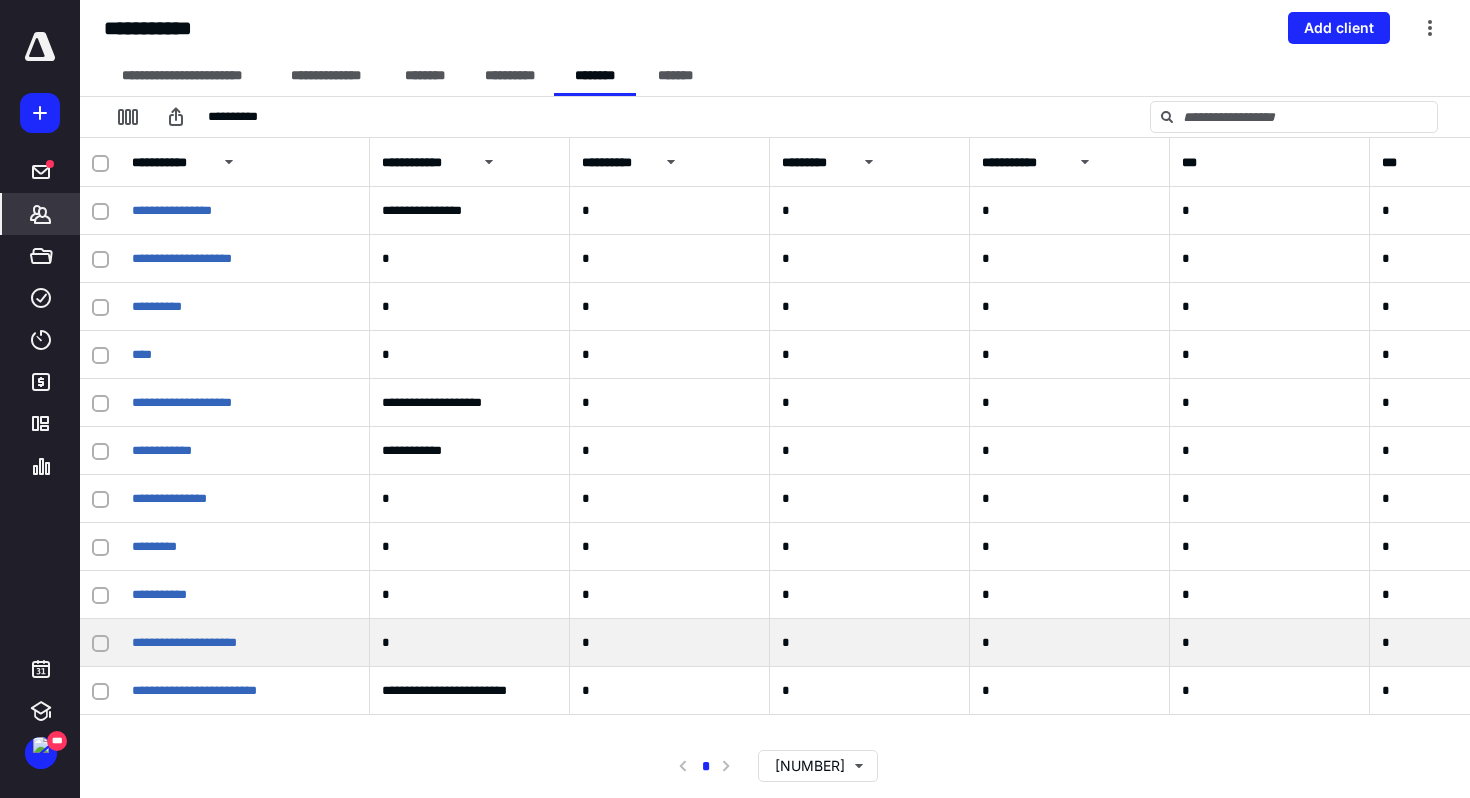 click on "**********" at bounding box center (245, 211) 